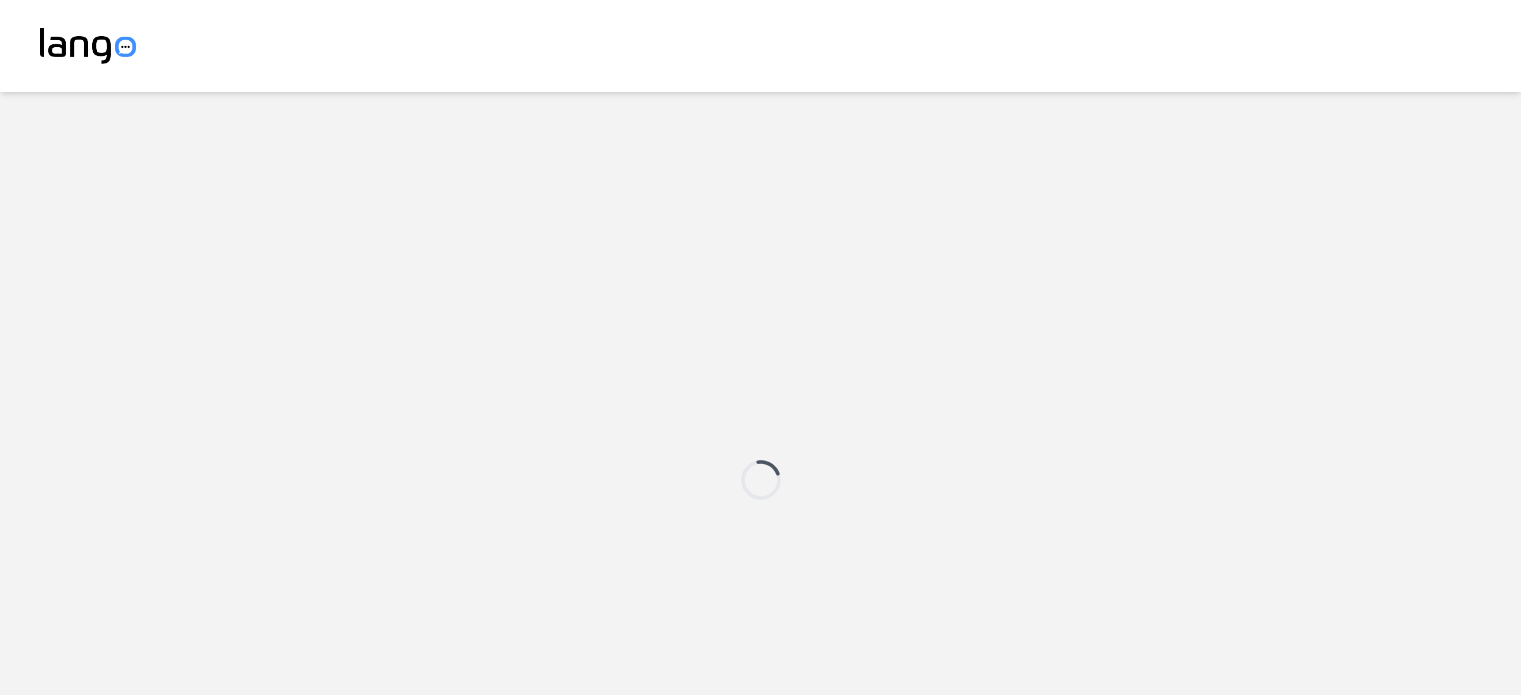 scroll, scrollTop: 0, scrollLeft: 0, axis: both 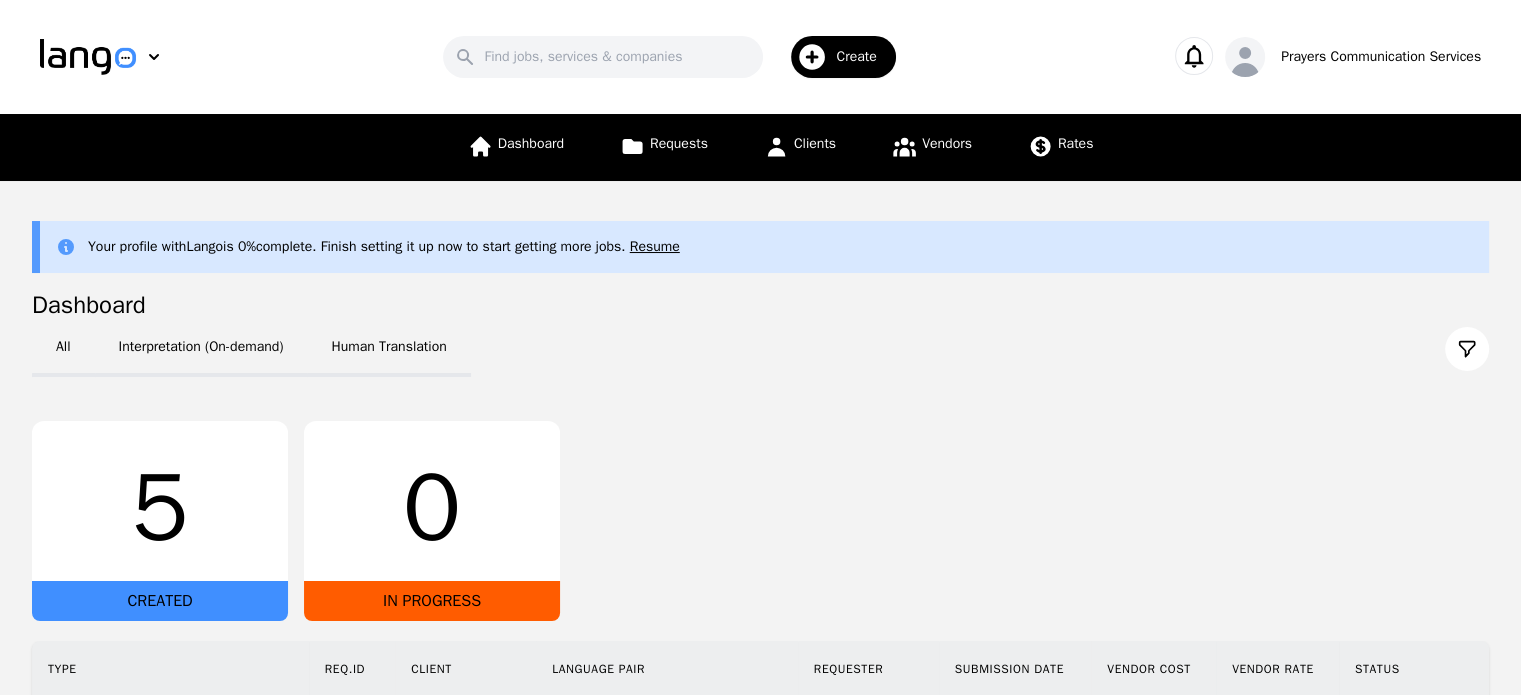 click on "All Interpretation (On-demand) Human Translation 5 CREATED 0 IN PROGRESS Type Req.ID Client Language Pair Requester Submission Date Vendor Cost Vendor Rate Status On-Demand Video Interpretation 19924 [LAST] [FIRST] English (eng) Spanish (spa) [FIRST] [LAST] [DATE] $0.00 $0.00/ Completed On-Demand Audio Interpretation 19923 [LAST] [FIRST] English (eng) Spanish (spa) [FIRST] [LAST] [DATE] $0.00 $0.00/ Completed On-Demand Video Interpretation 19922 [LAST] [FIRST] English (eng) Spanish (spa) [FIRST] [LAST] [DATE] $0.00 $0.00/ Canceled On-Demand Video Interpretation 19900 [LAST] [FIRST] English (eng) Spanish (spa) [FIRST] [LAST] [DATE] $0.00 $0.00/ Completed On-Demand Video Interpretation 19899 [LAST] [FIRST] English (eng) Spanish (spa) [FIRST] [LAST] [DATE] $0.00 $0.00/ Completed" at bounding box center [760, 652] 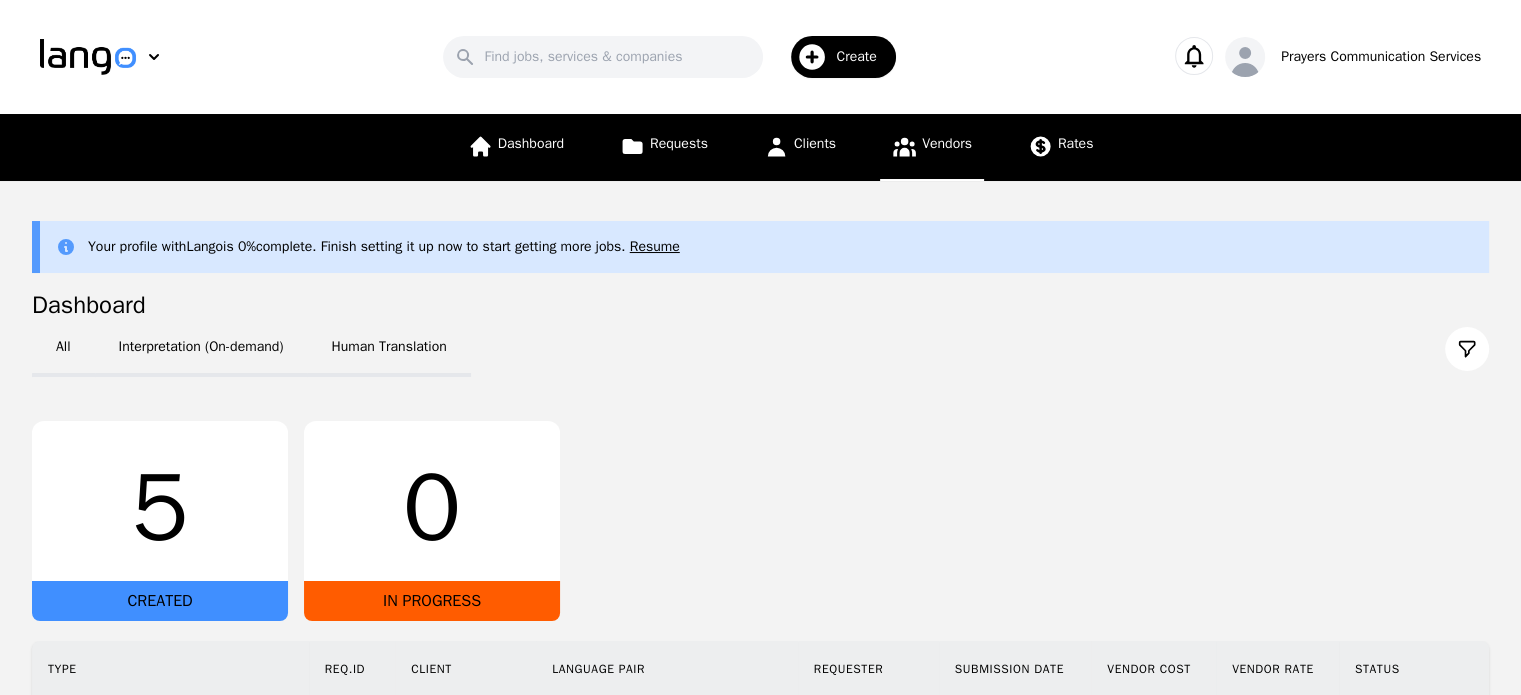 click on "Vendors" at bounding box center (947, 143) 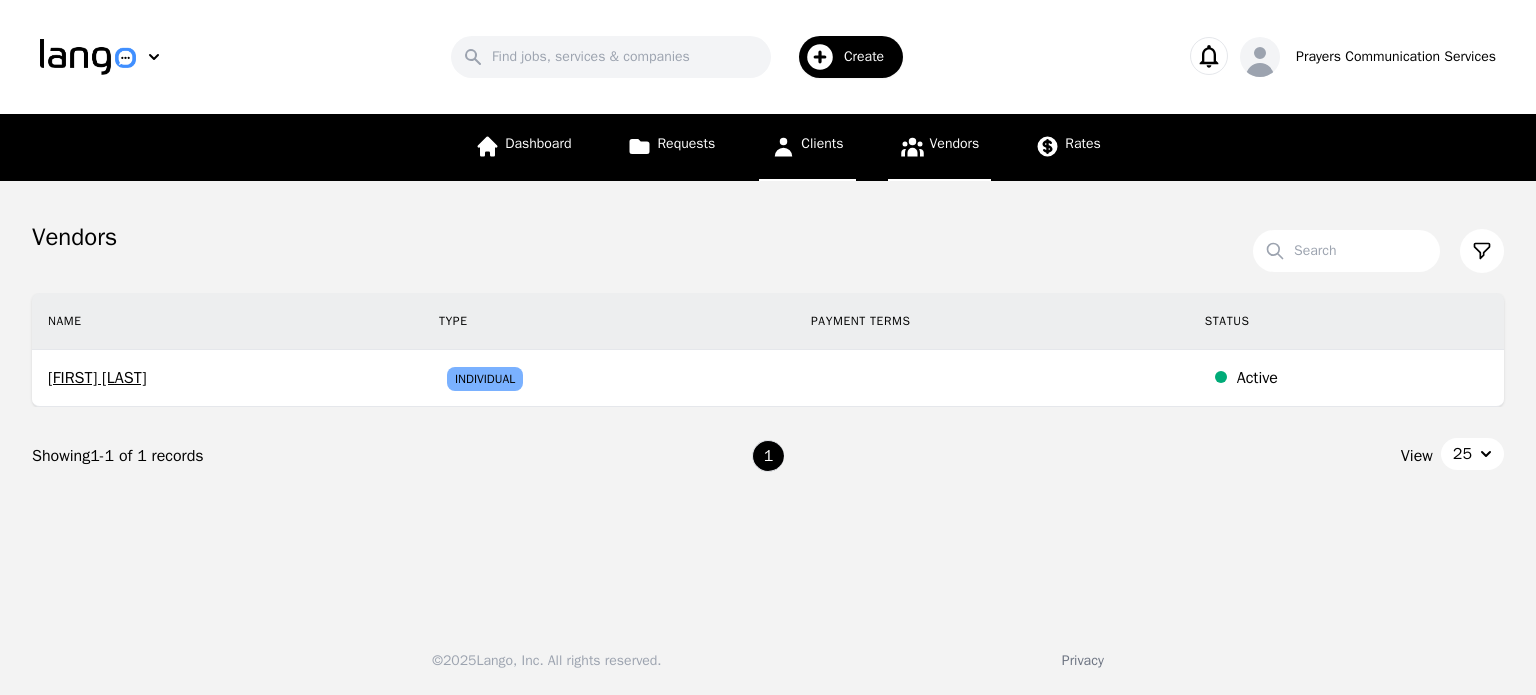 click on "Clients" at bounding box center [822, 143] 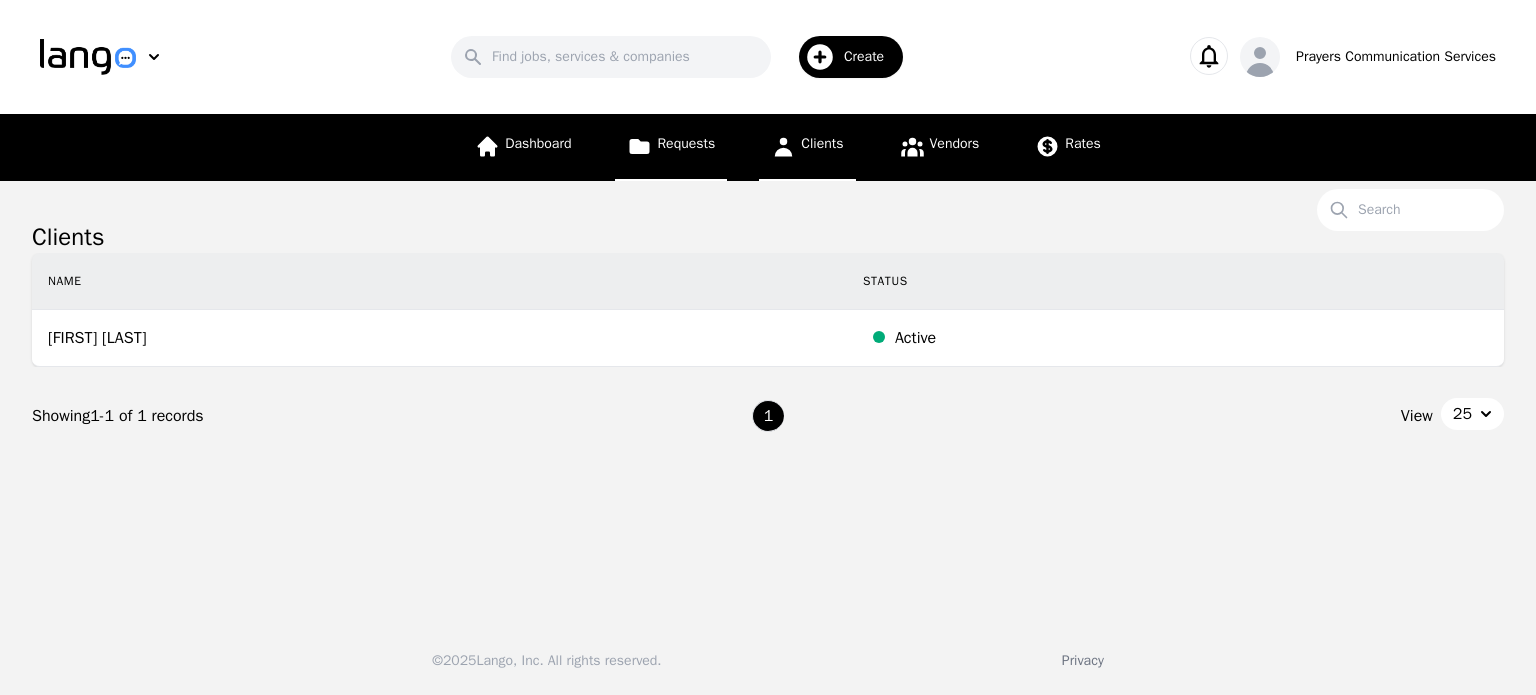 click on "Requests" at bounding box center [686, 143] 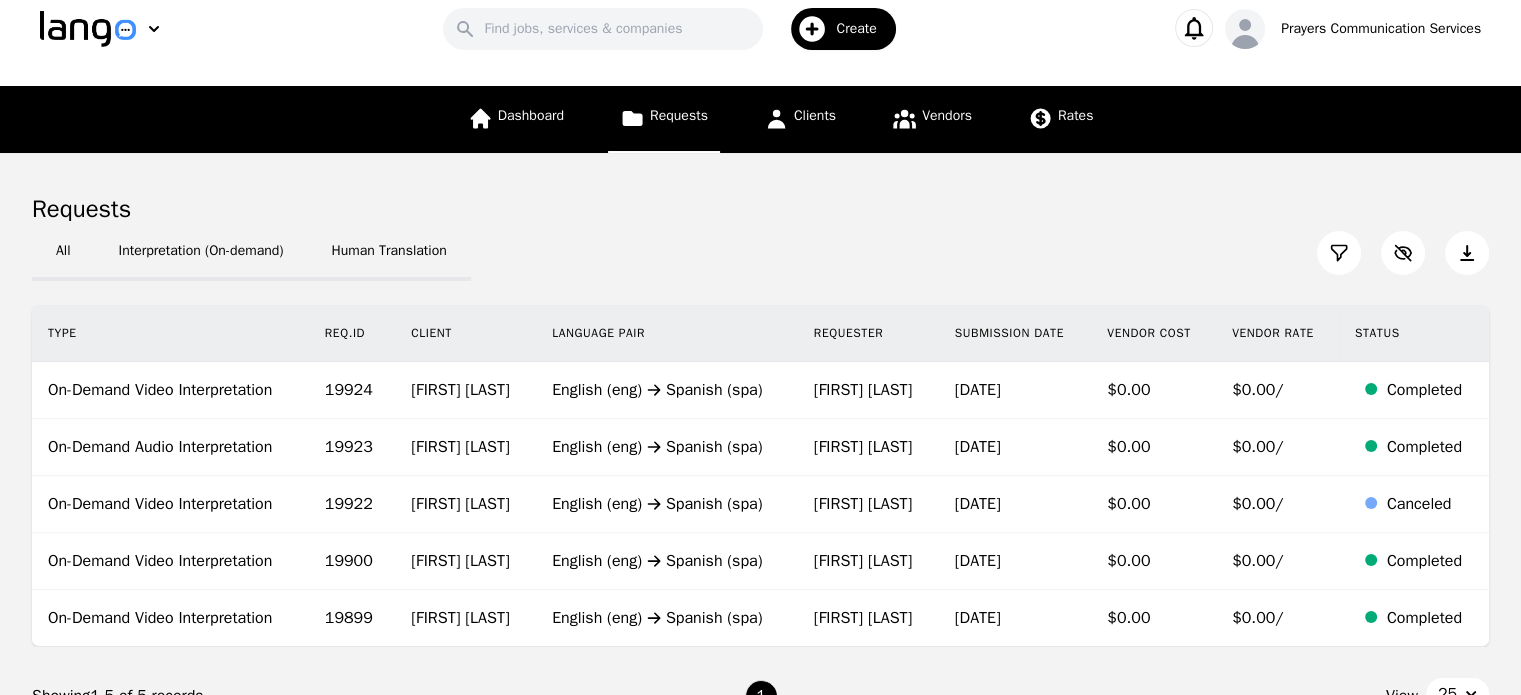 scroll, scrollTop: 0, scrollLeft: 0, axis: both 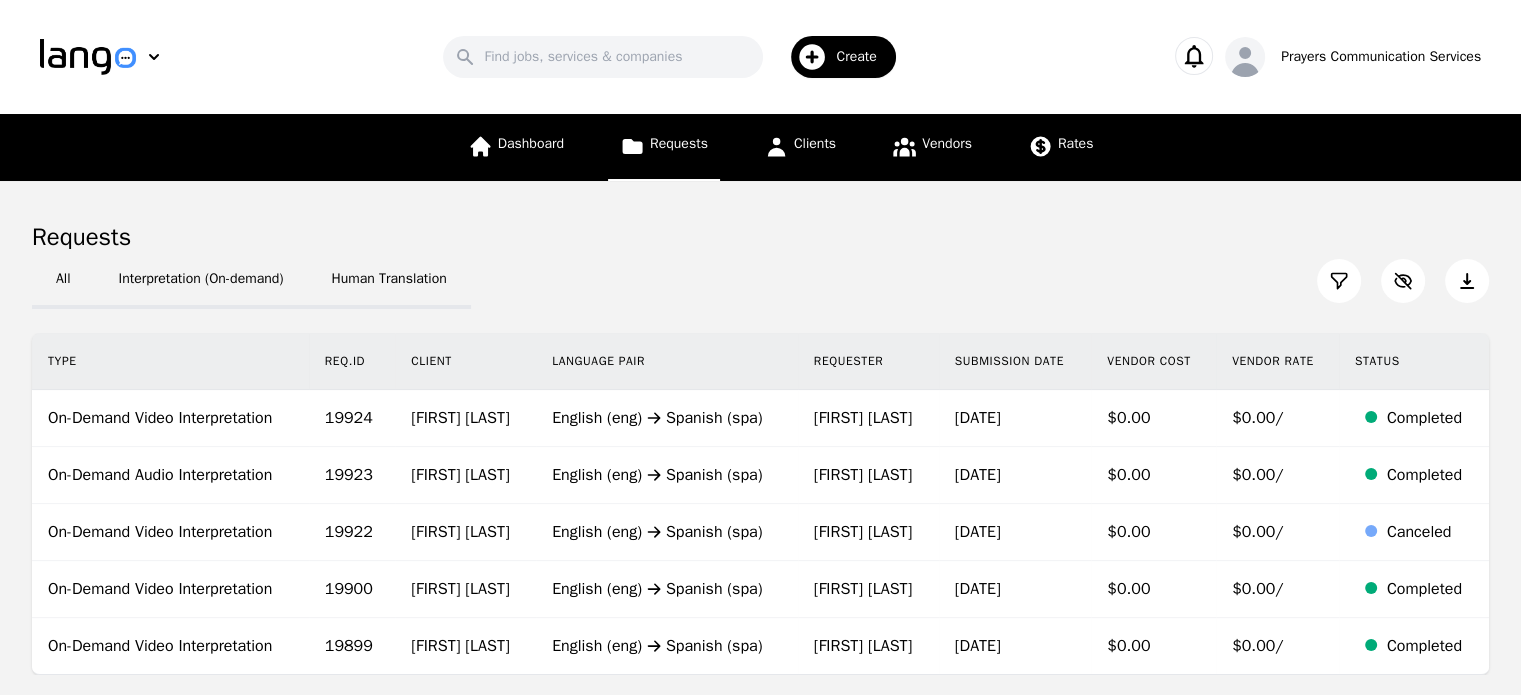 click on "Create" at bounding box center (863, 57) 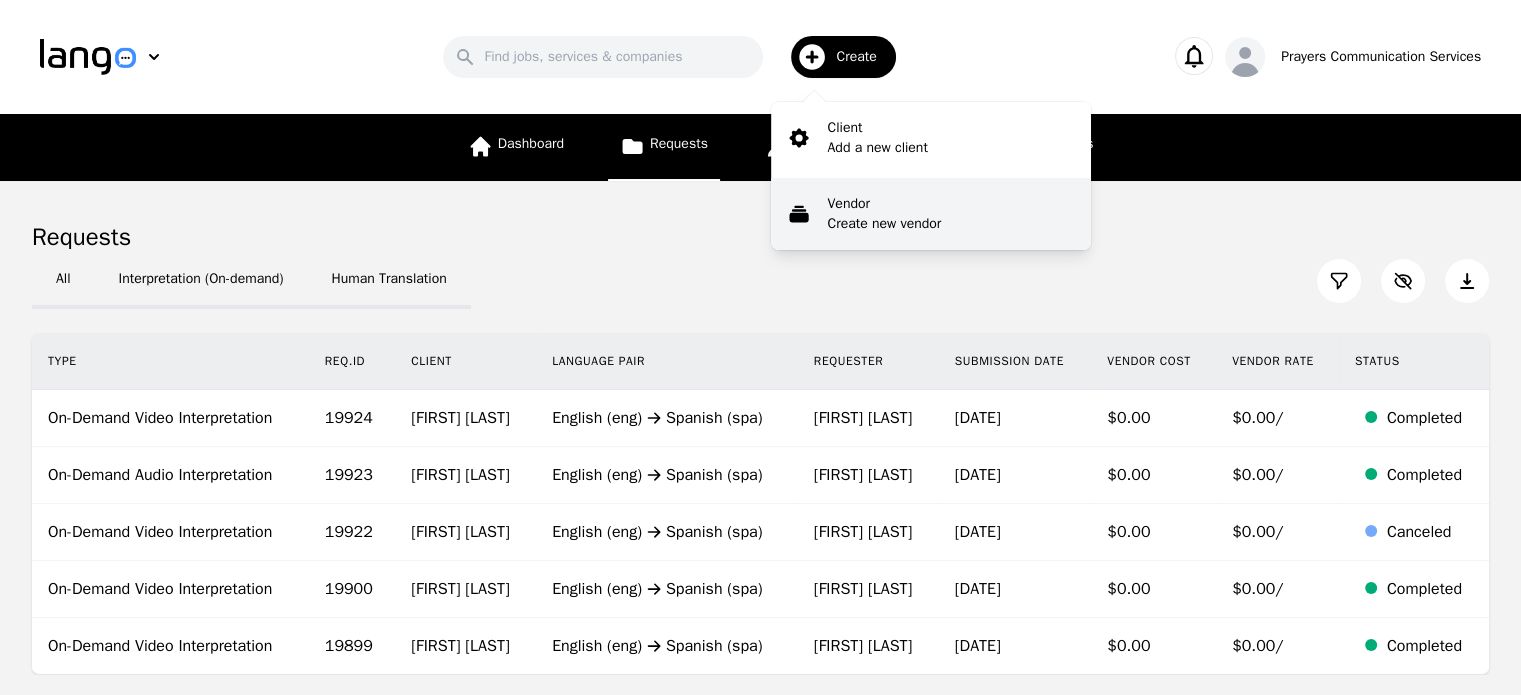 click on "Vendor" at bounding box center [884, 204] 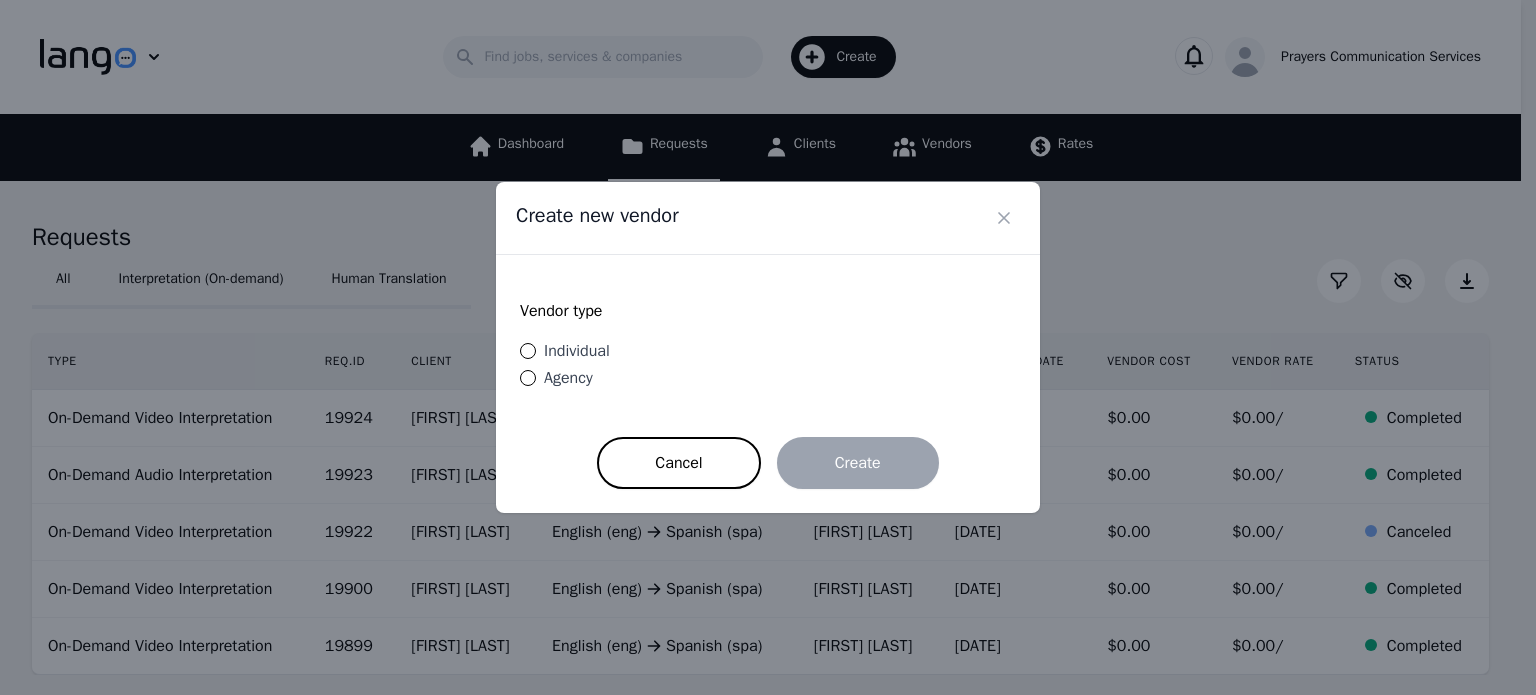click on "Individual" at bounding box center [577, 351] 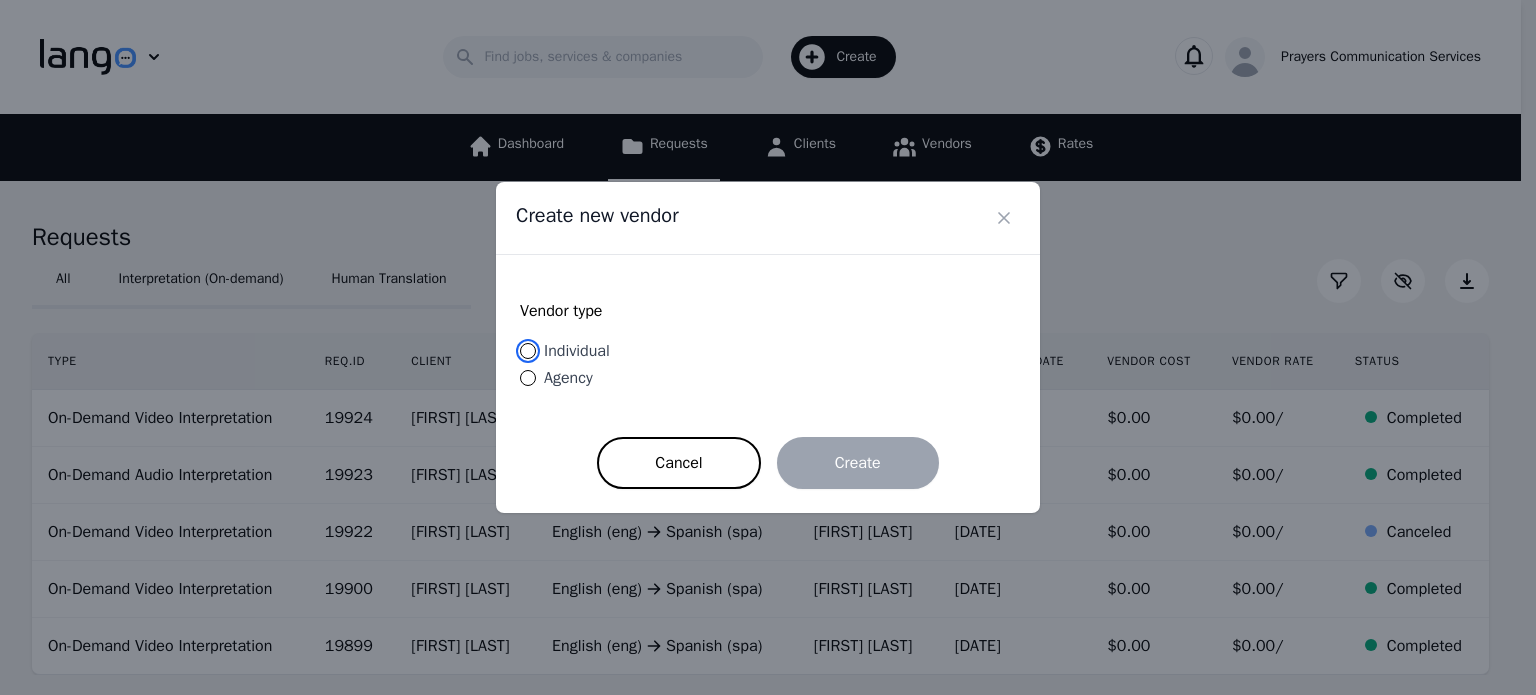 radio on "true" 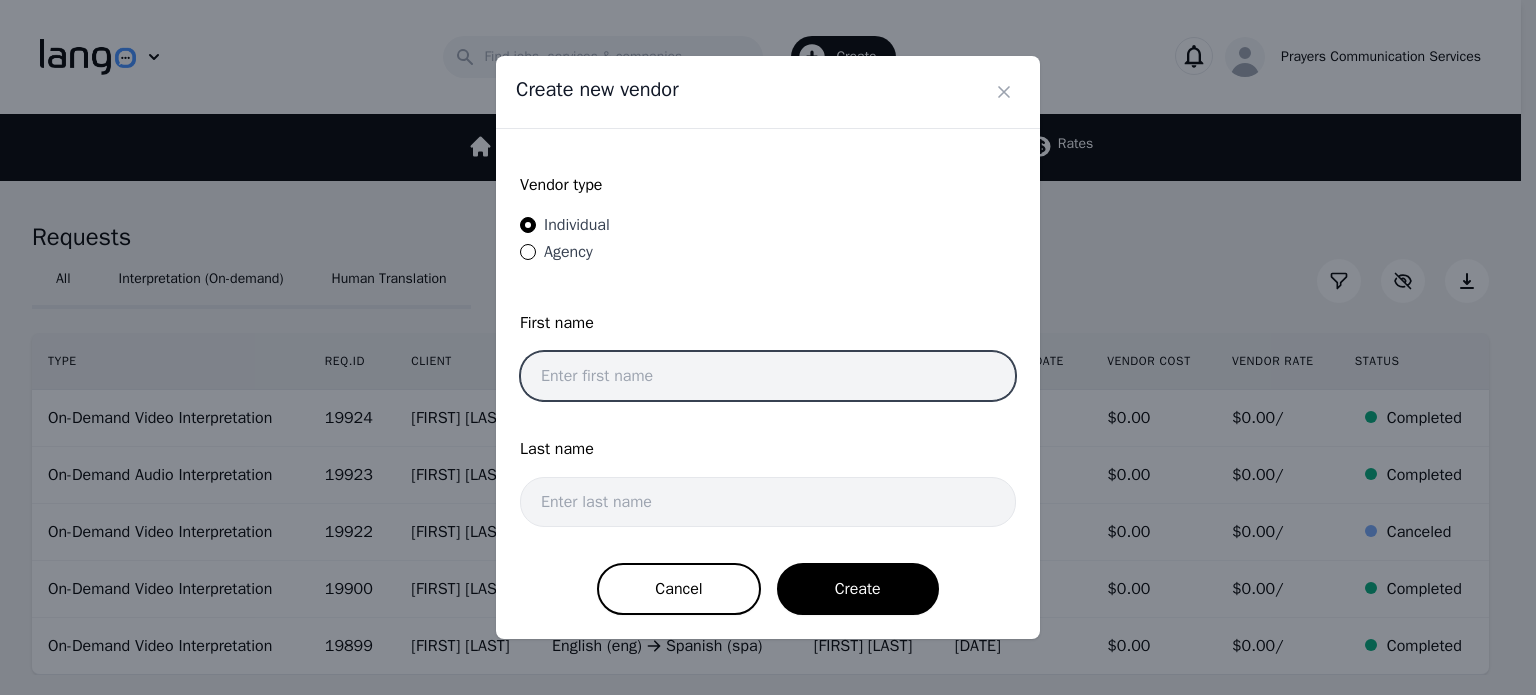 click at bounding box center (768, 376) 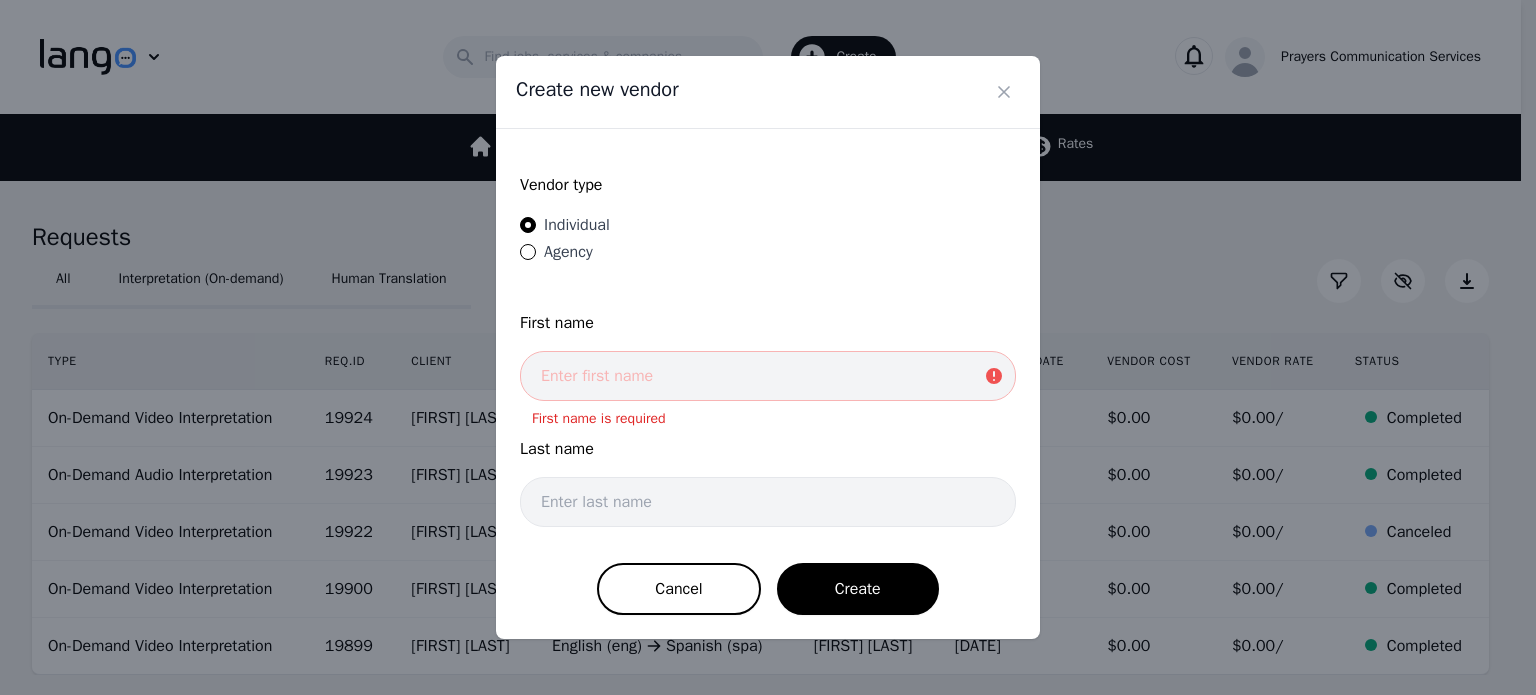 click on "Last name" at bounding box center [768, 457] 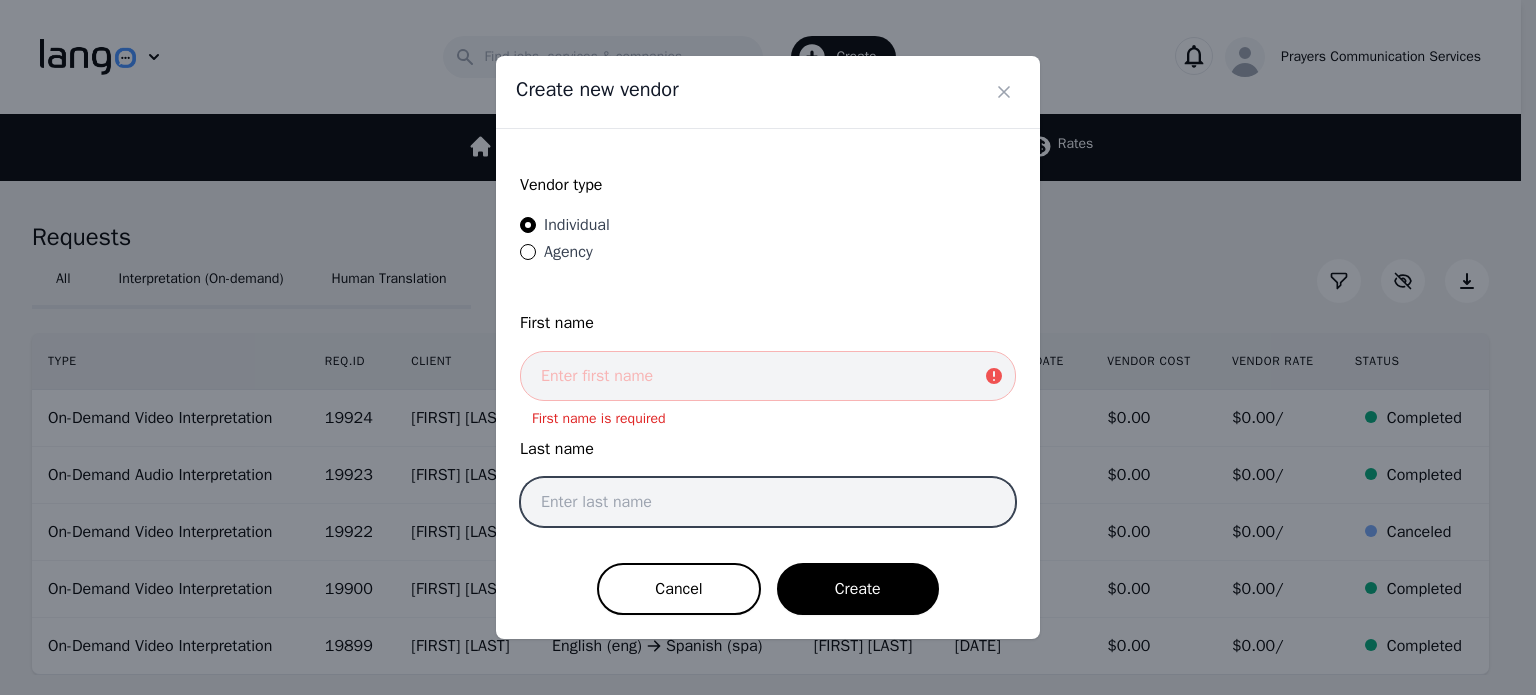 click at bounding box center [768, 502] 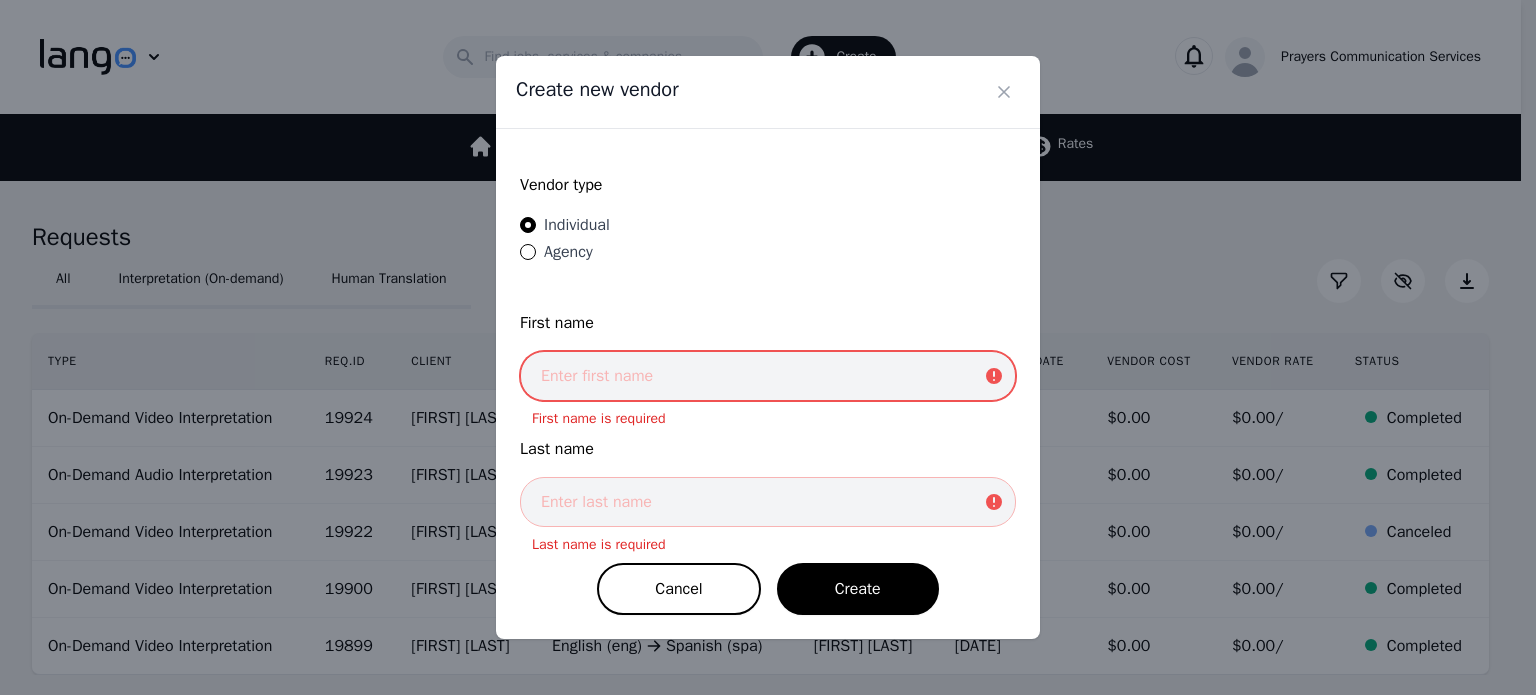 click at bounding box center (768, 376) 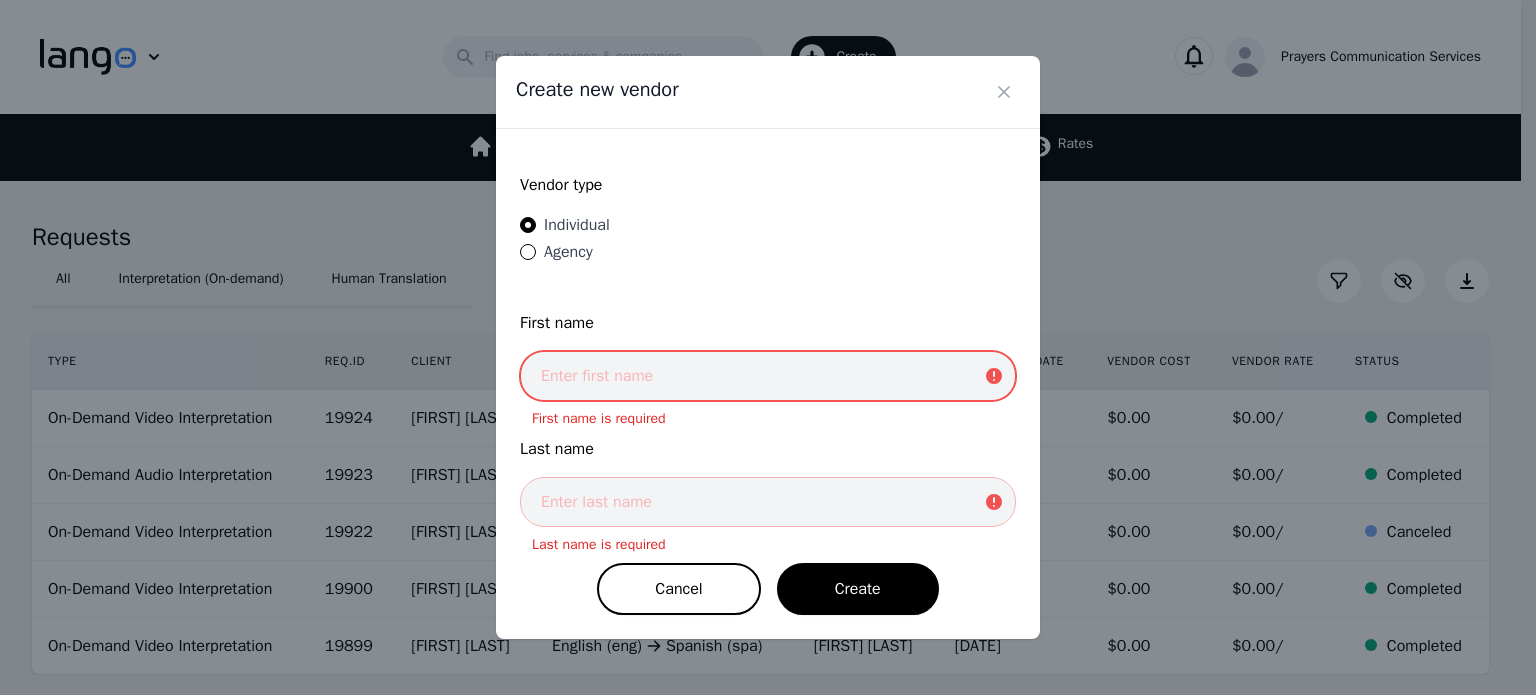 type on "[FIRST]" 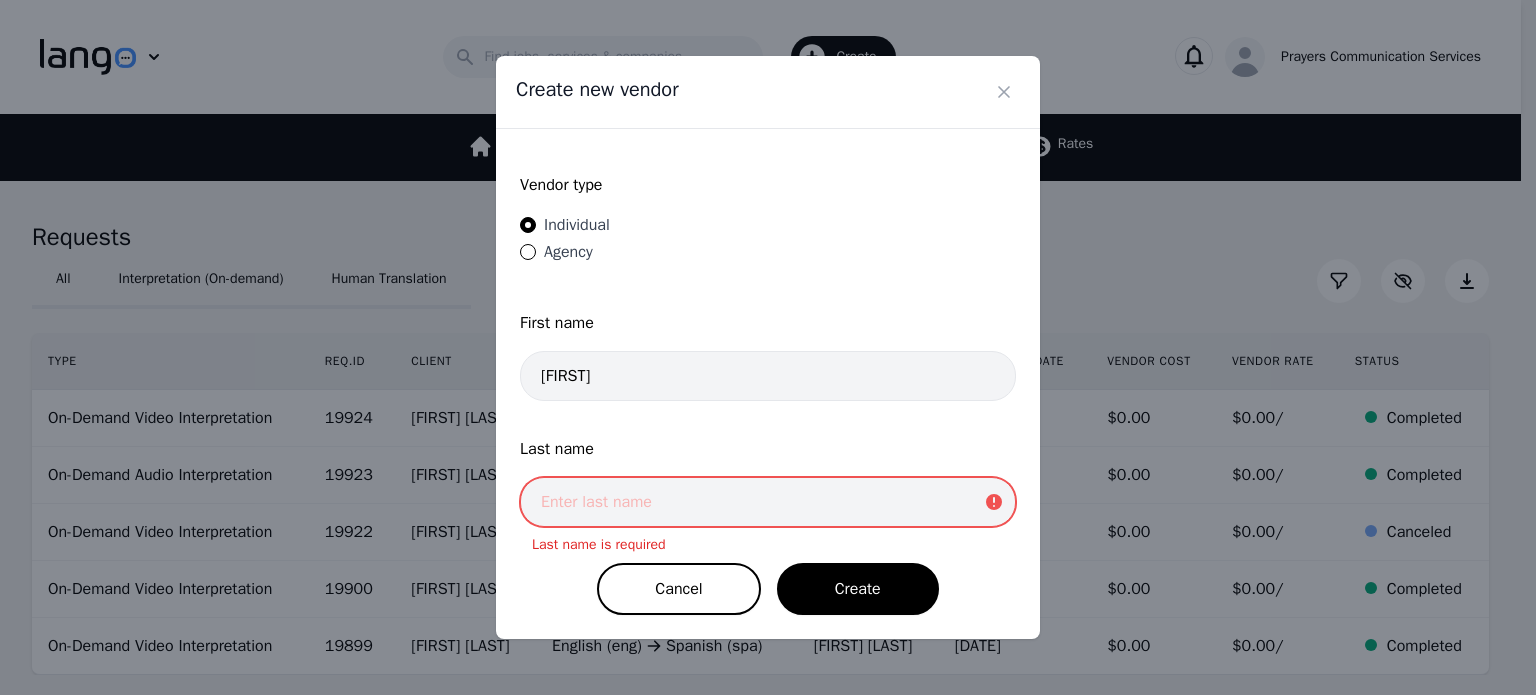 click at bounding box center [768, 502] 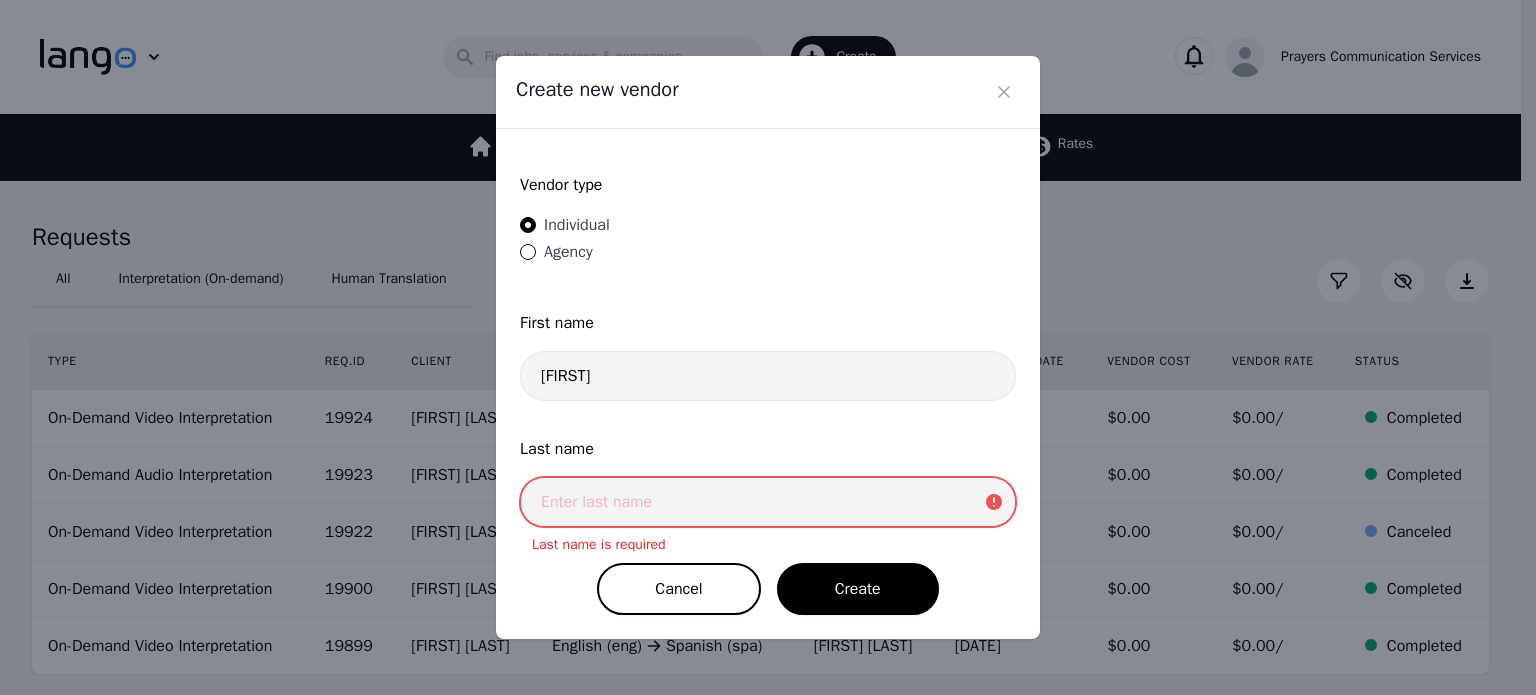 type on "Frias" 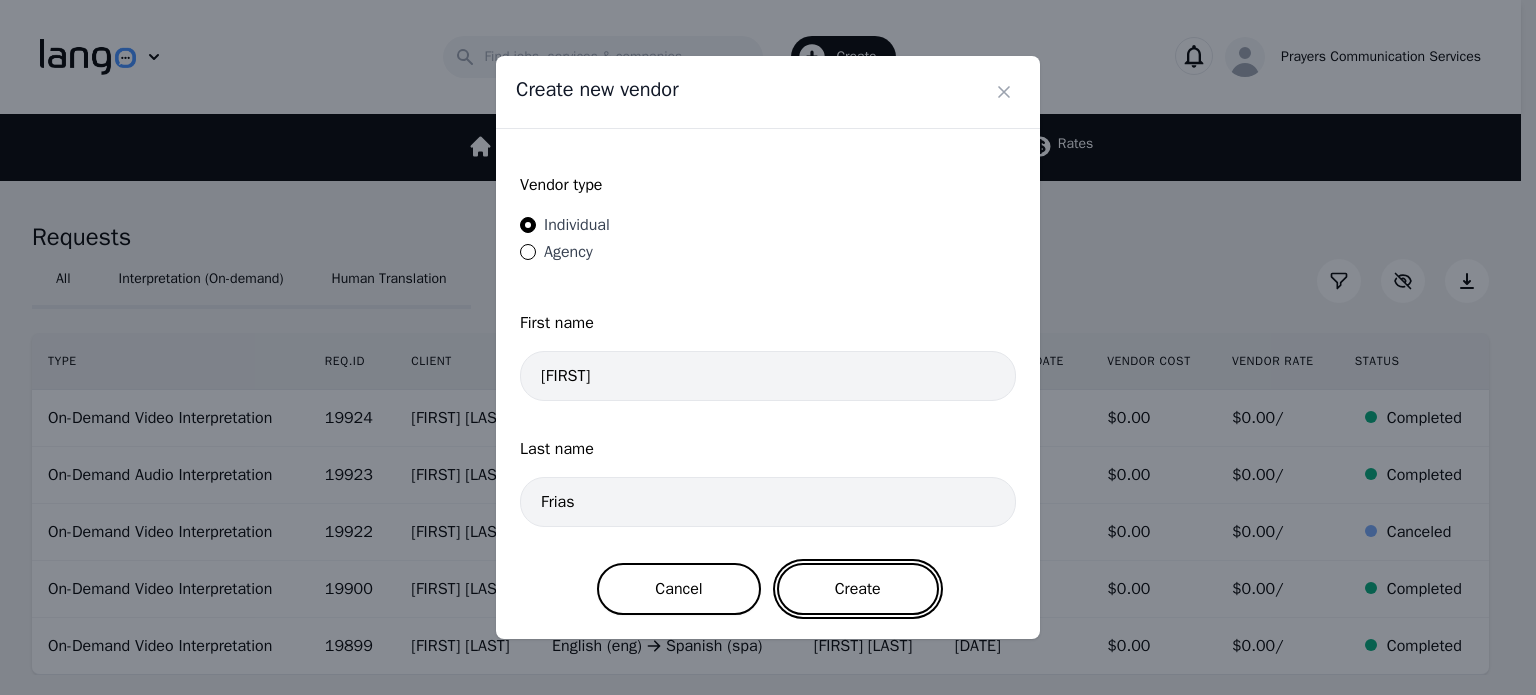click on "Create" at bounding box center (858, 589) 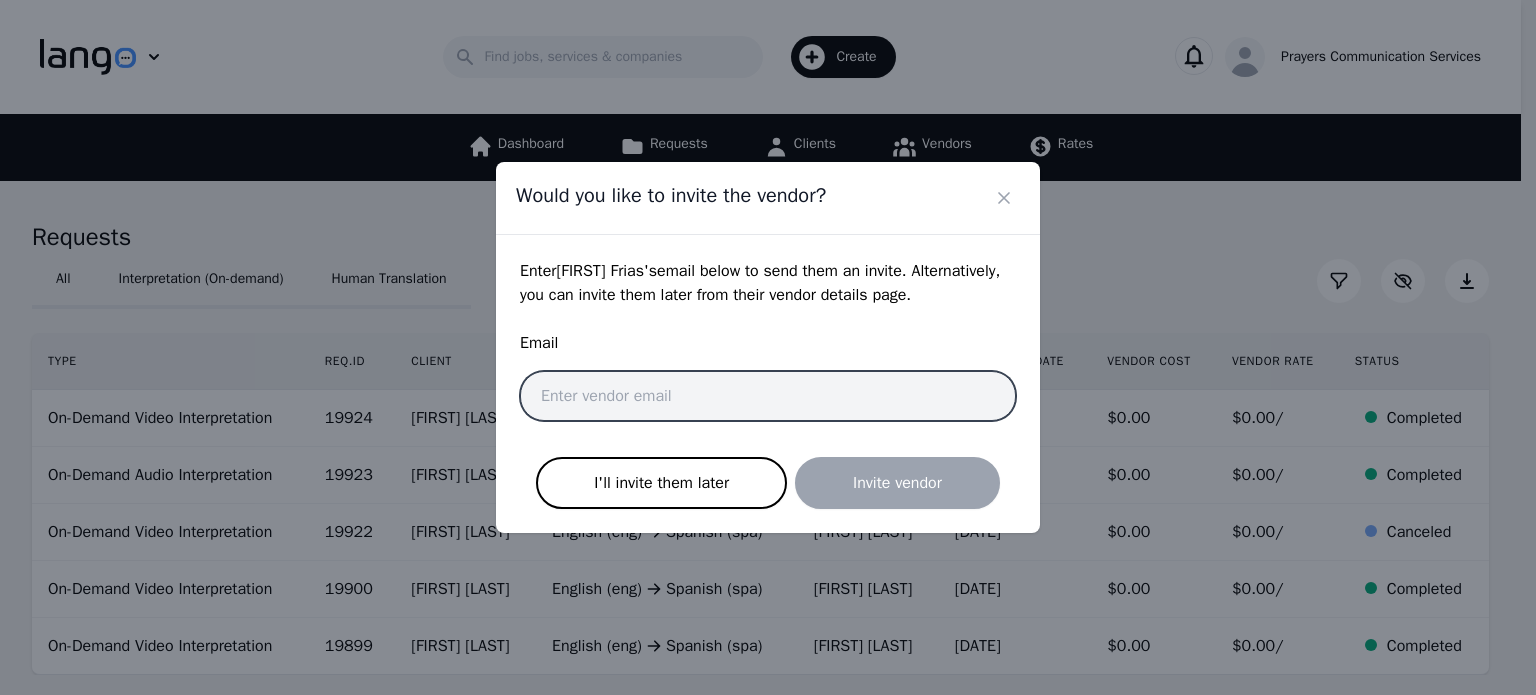 click at bounding box center [768, 396] 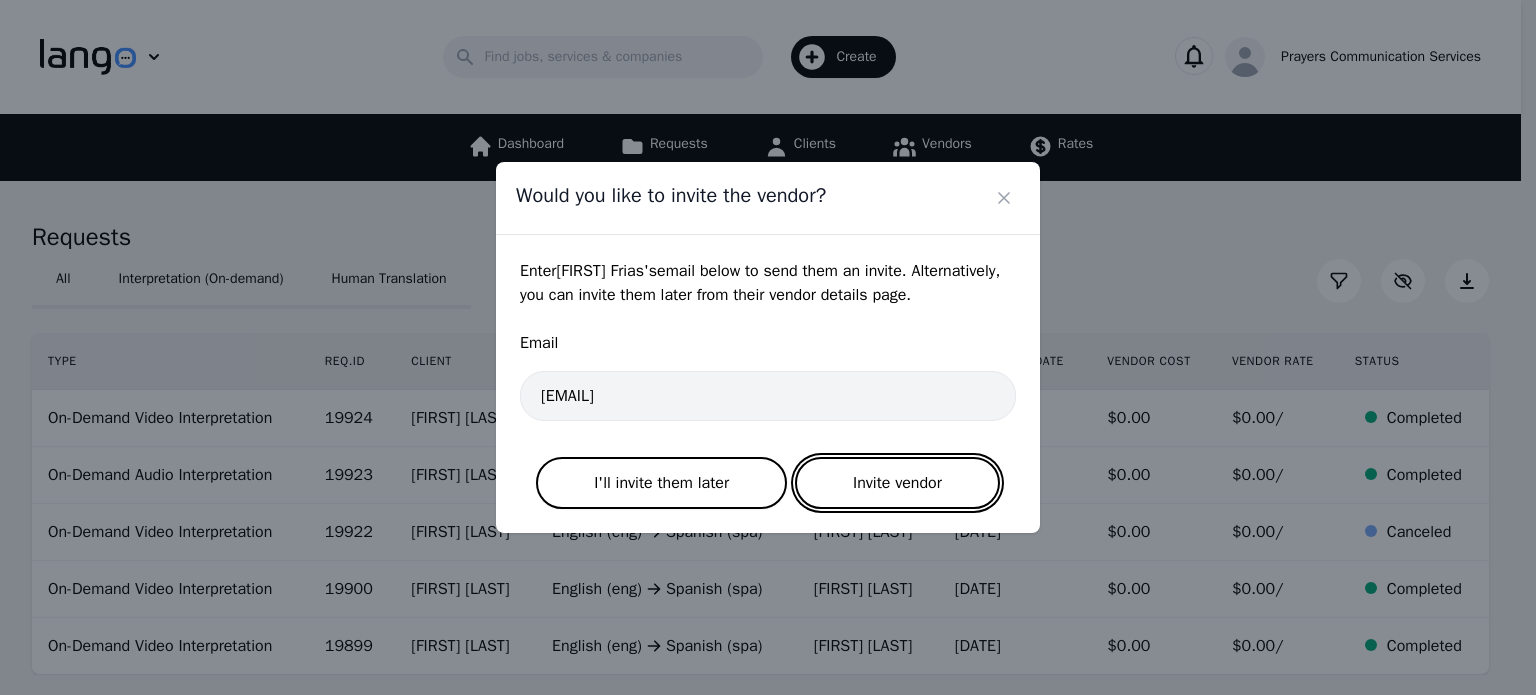click on "Invite vendor" at bounding box center [897, 483] 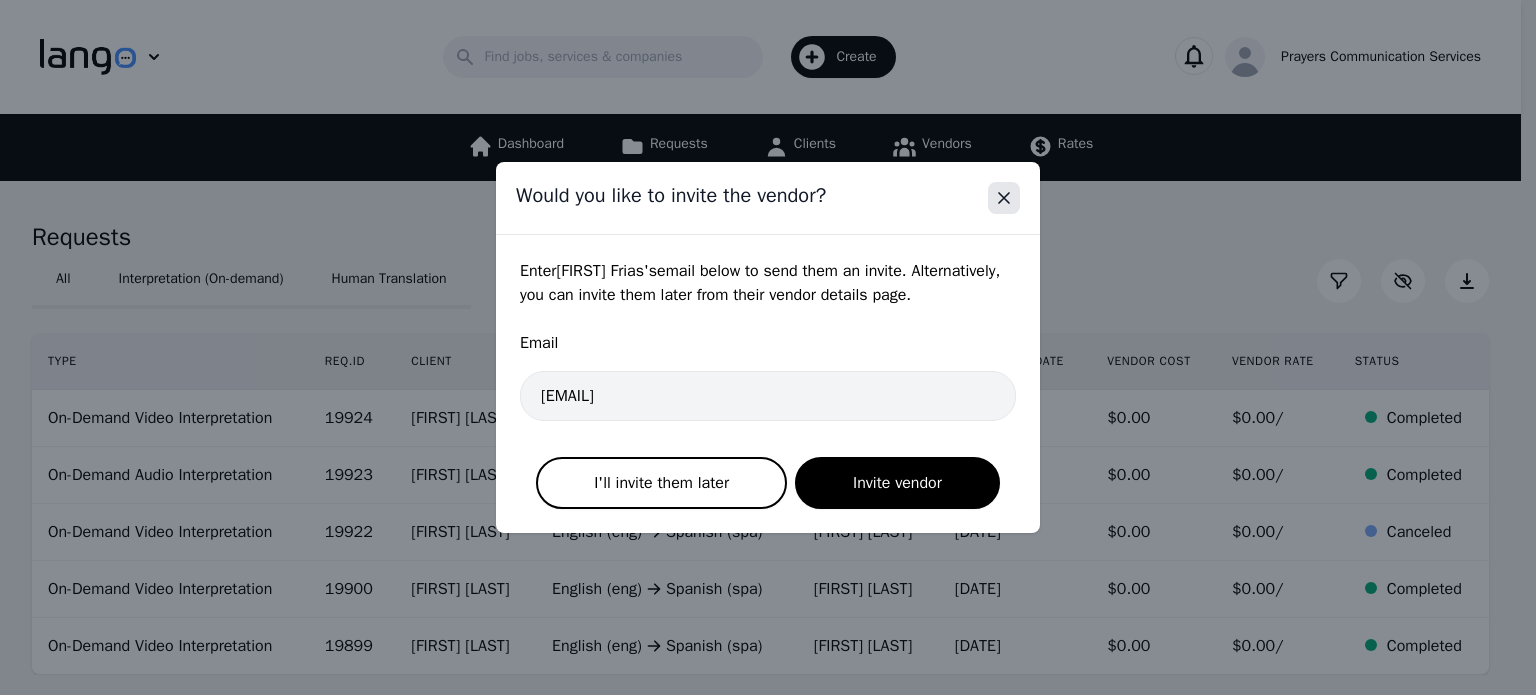 click 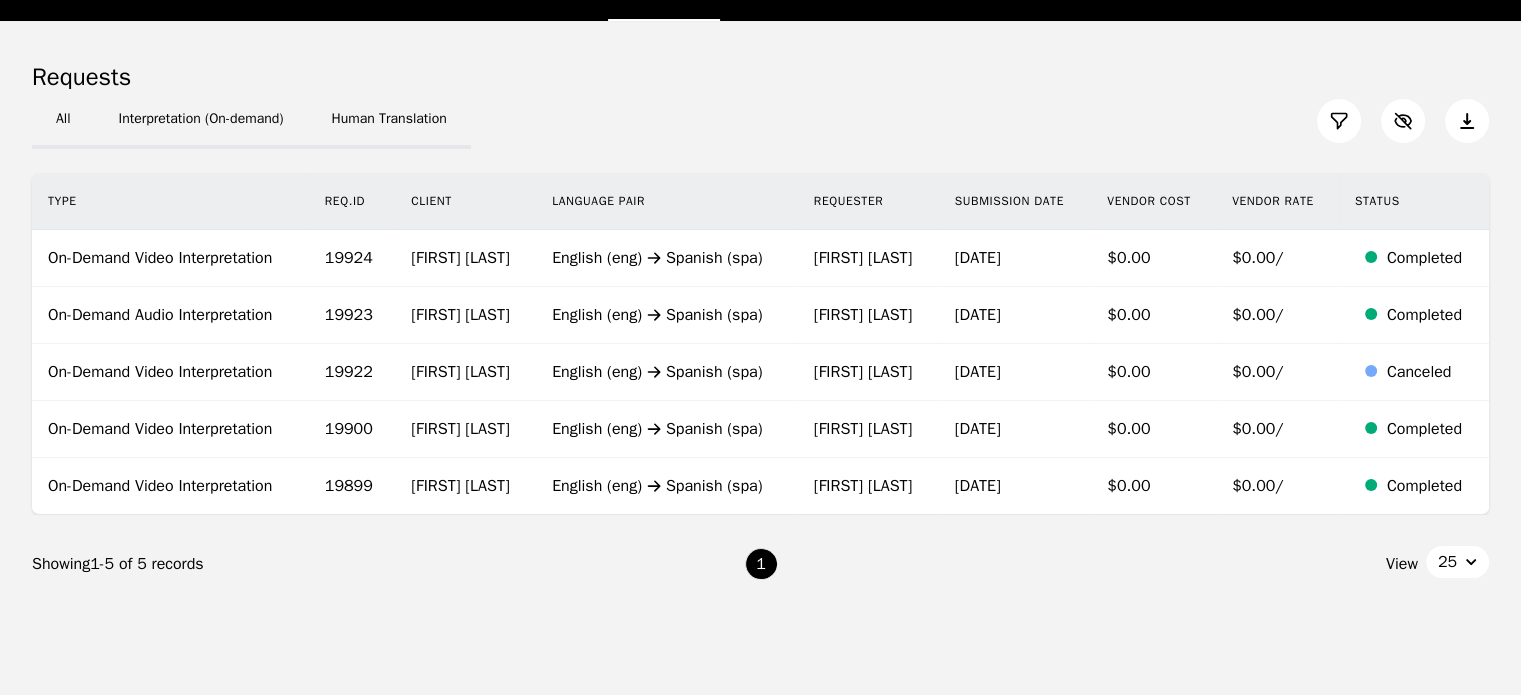 scroll, scrollTop: 159, scrollLeft: 0, axis: vertical 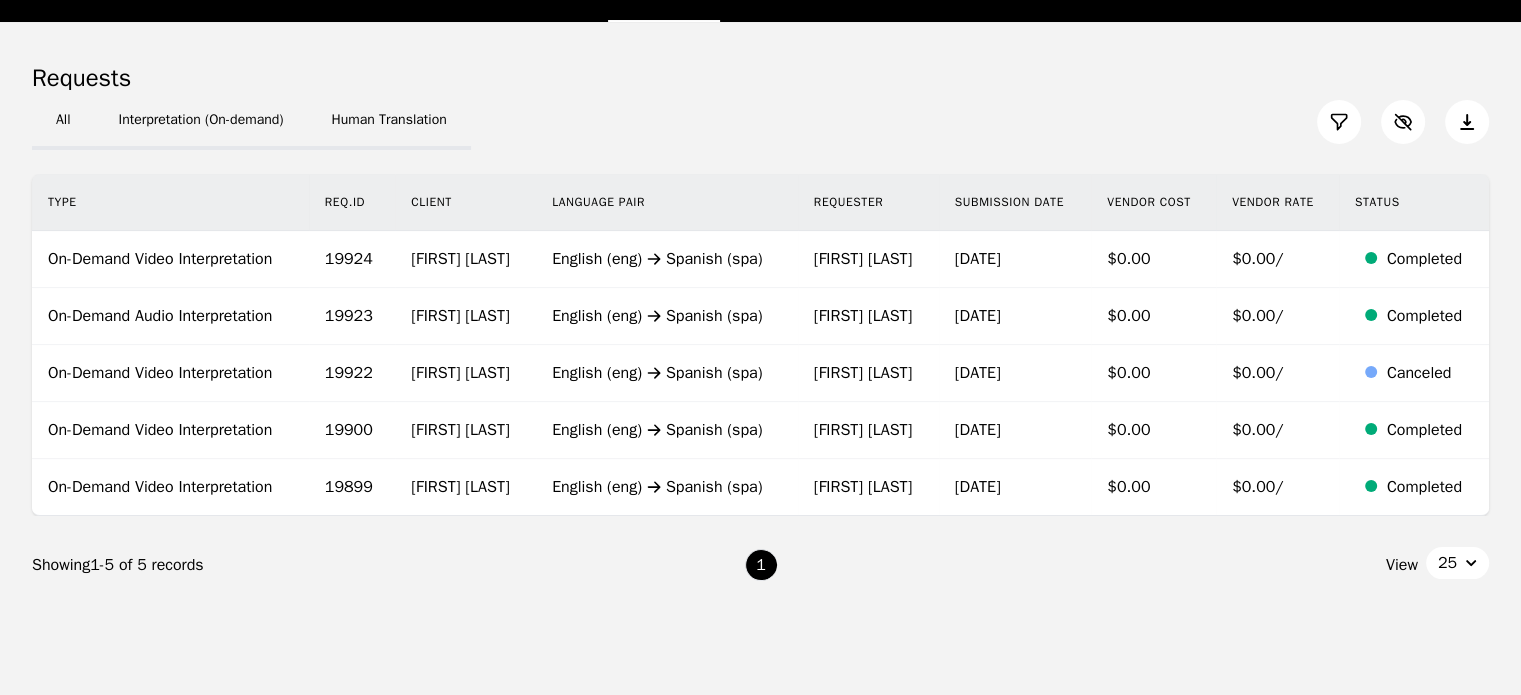 click on "Showing  1-5    of   5   records 1 View 25" at bounding box center [760, 565] 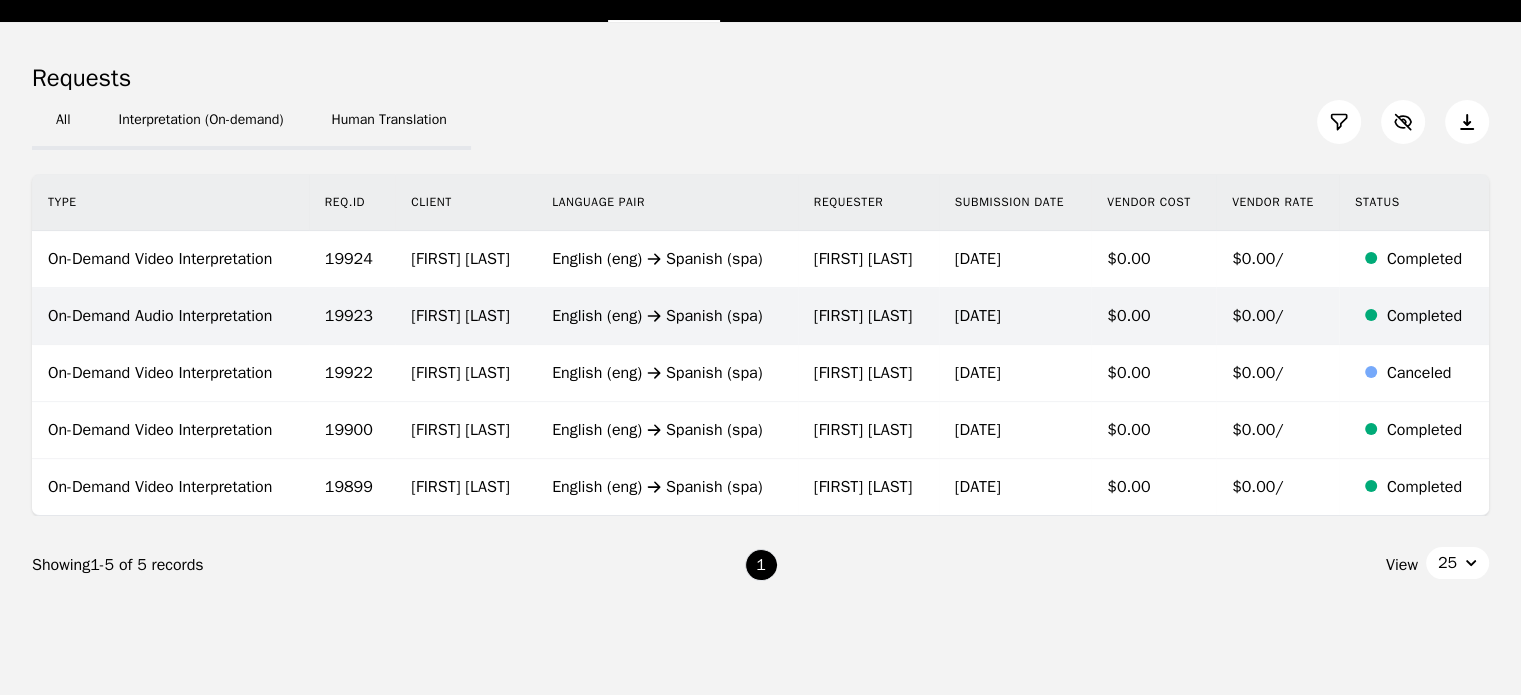 scroll, scrollTop: 0, scrollLeft: 0, axis: both 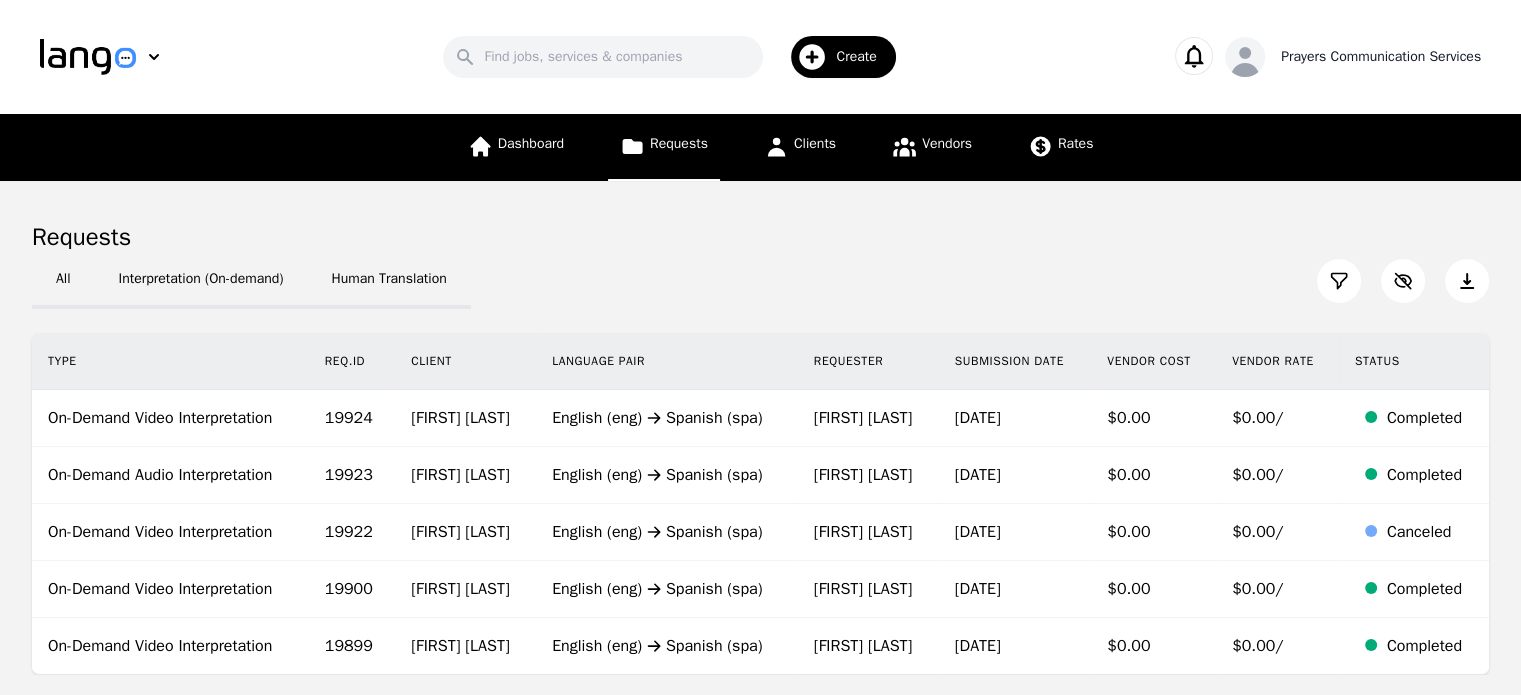 click 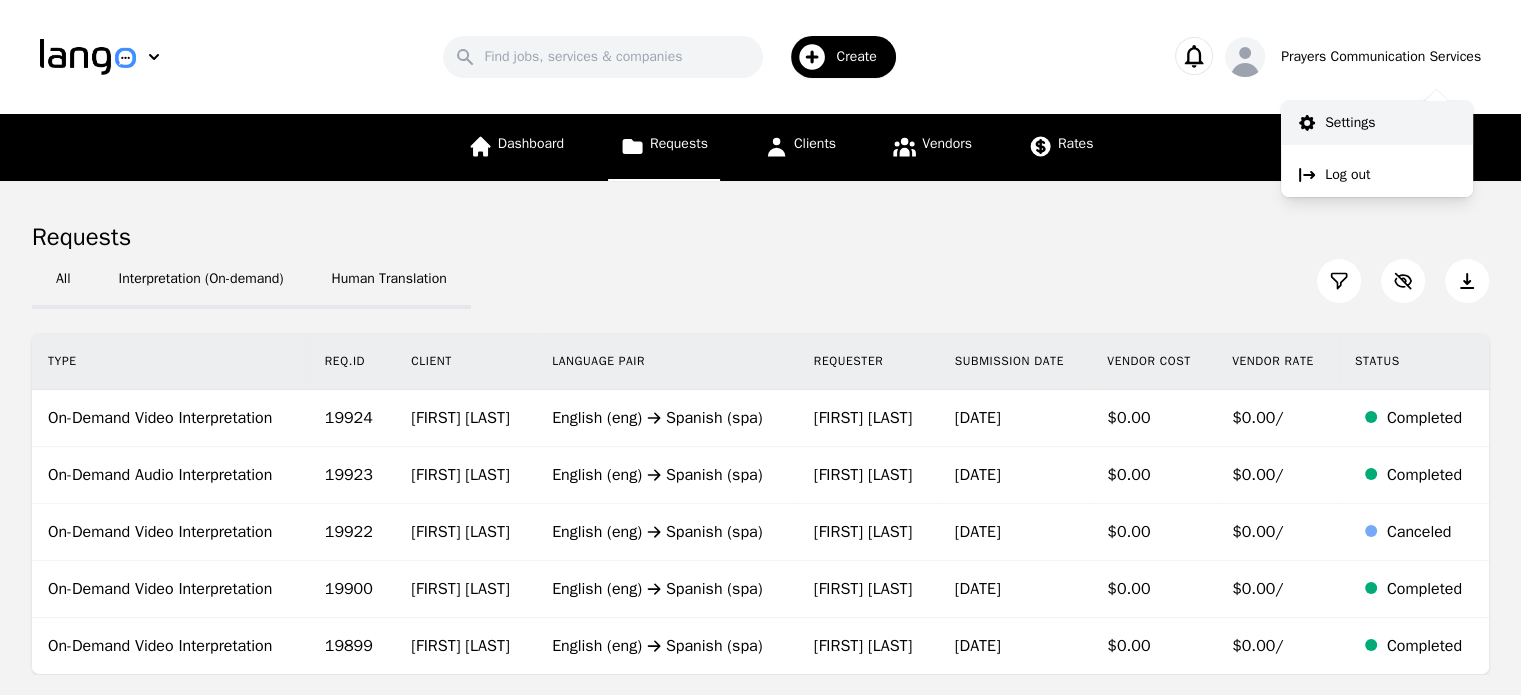 click on "Settings" at bounding box center (1377, 123) 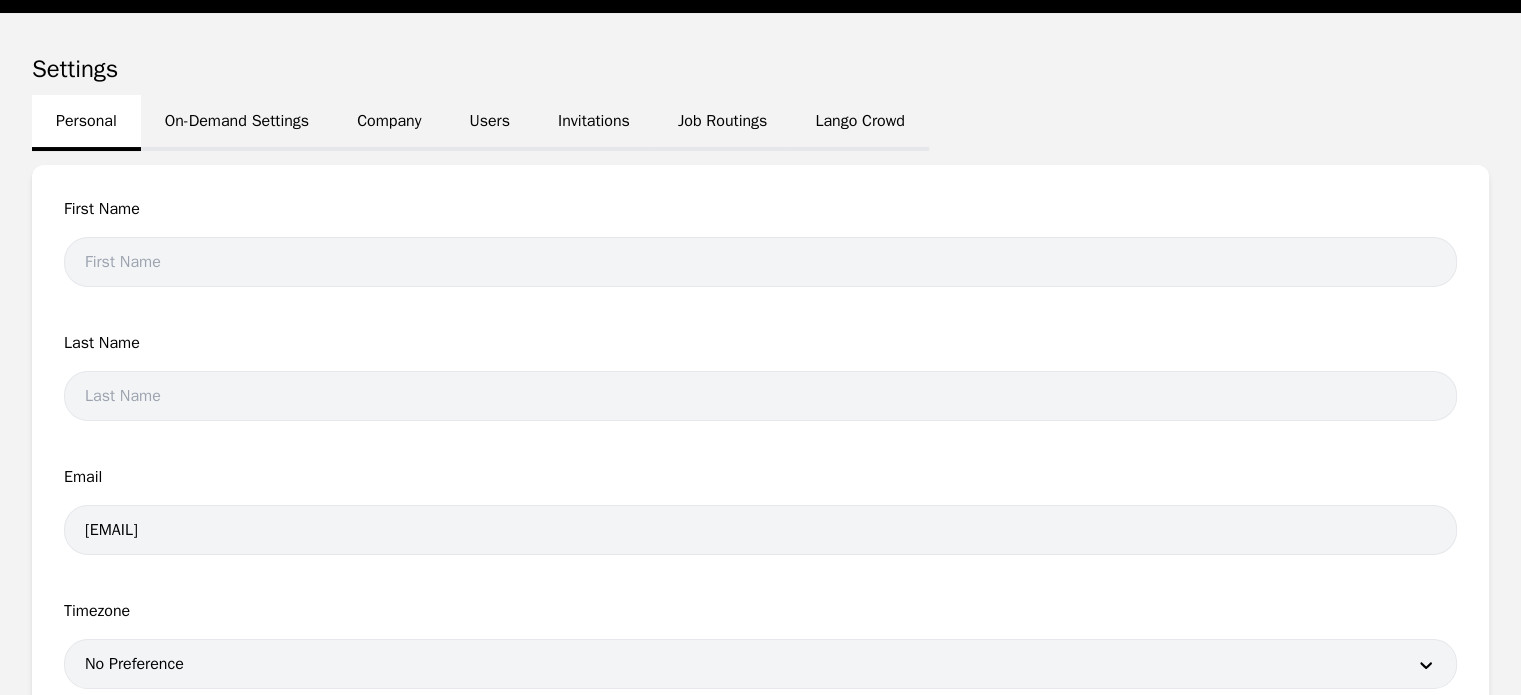 scroll, scrollTop: 167, scrollLeft: 0, axis: vertical 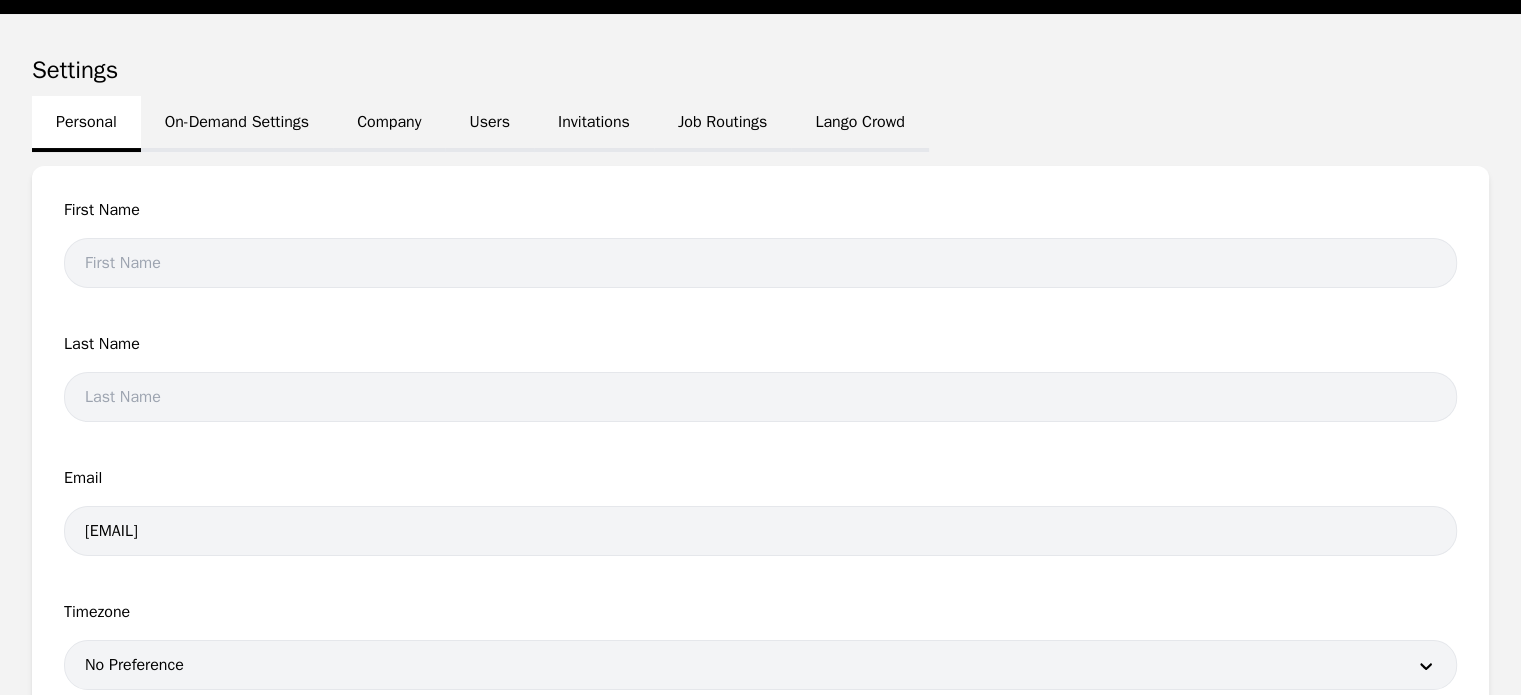 click on "Users" at bounding box center [489, 124] 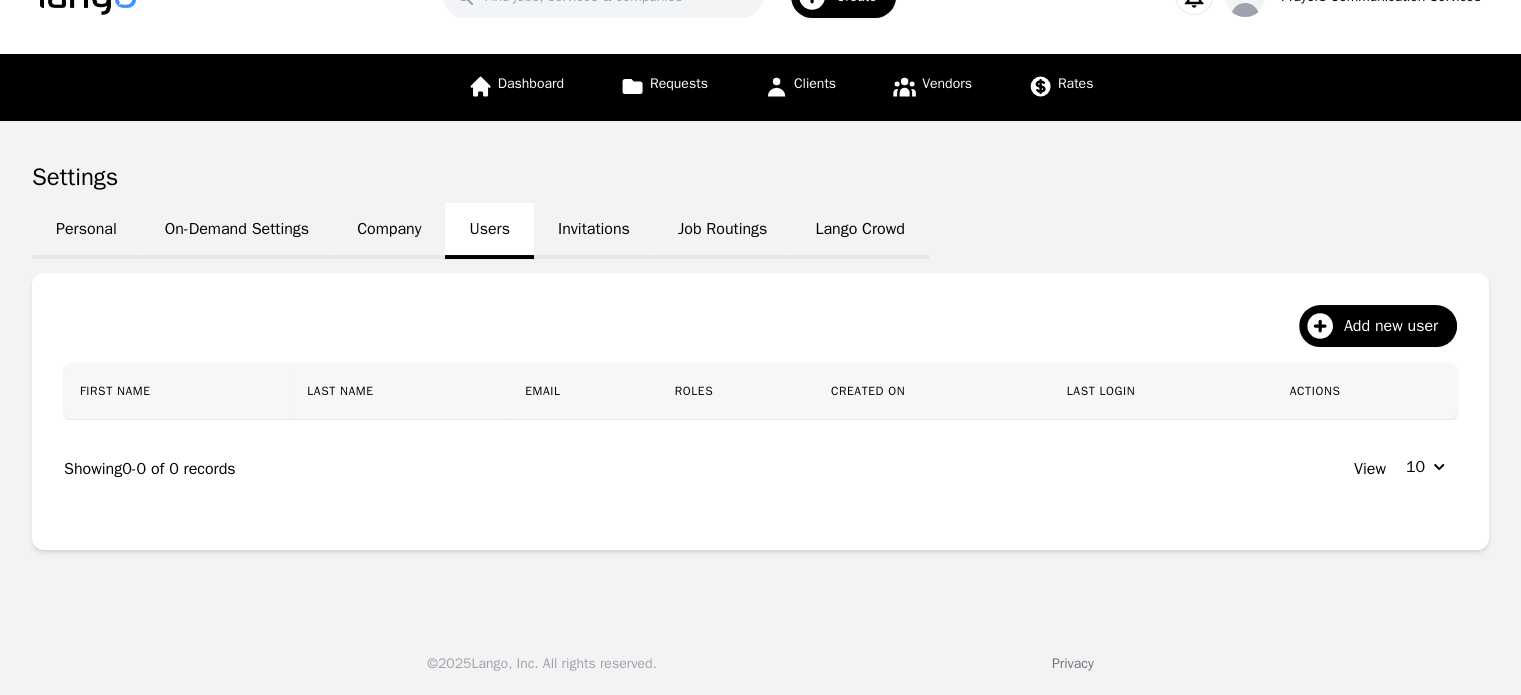 scroll, scrollTop: 124, scrollLeft: 0, axis: vertical 